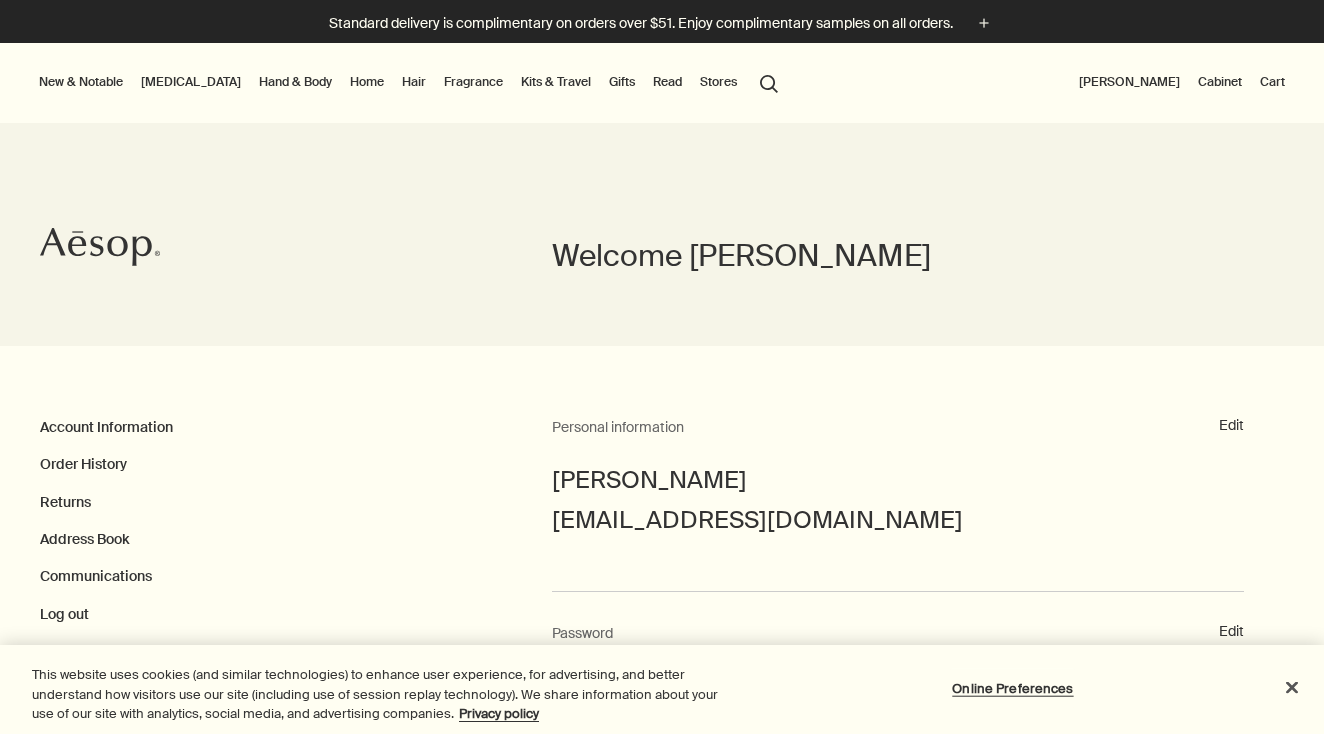 scroll, scrollTop: 0, scrollLeft: 0, axis: both 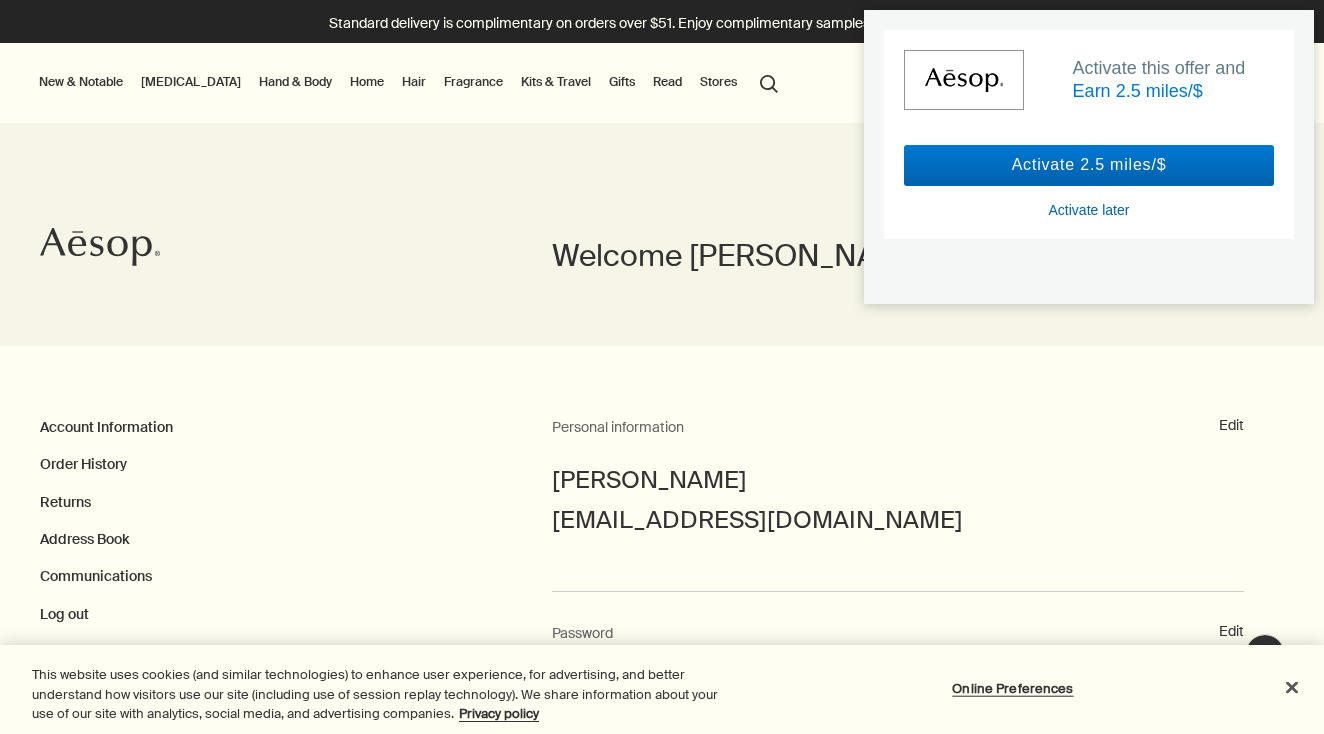 click on "Activate  2.5 miles/$" at bounding box center [1089, 165] 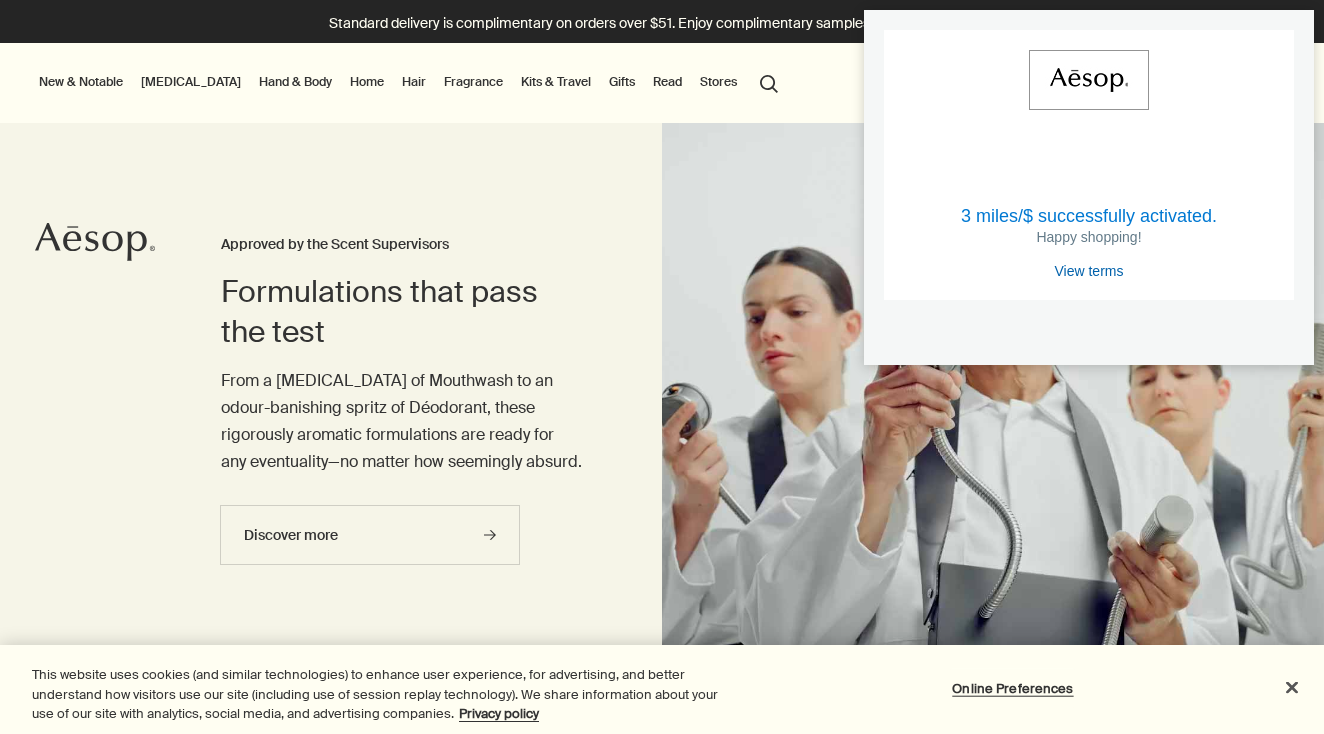 scroll, scrollTop: 0, scrollLeft: 0, axis: both 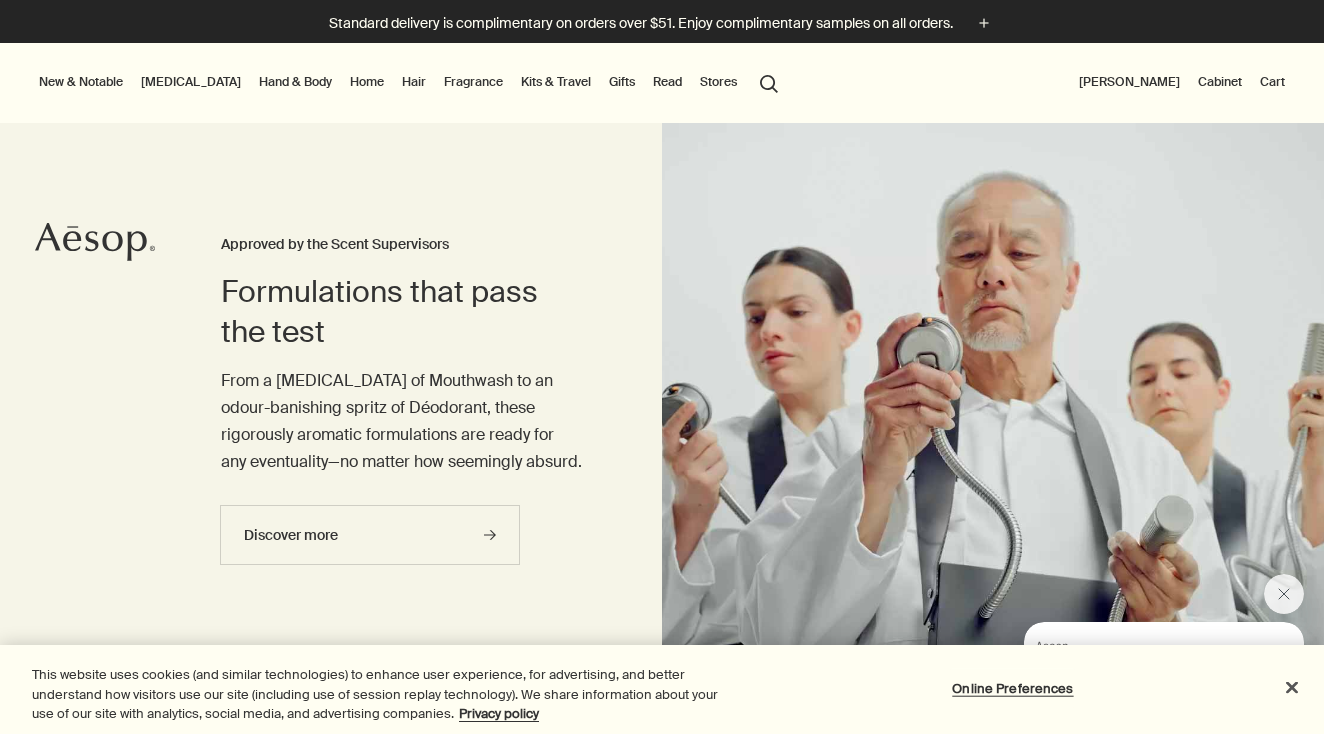 click on "search Search" at bounding box center [769, 82] 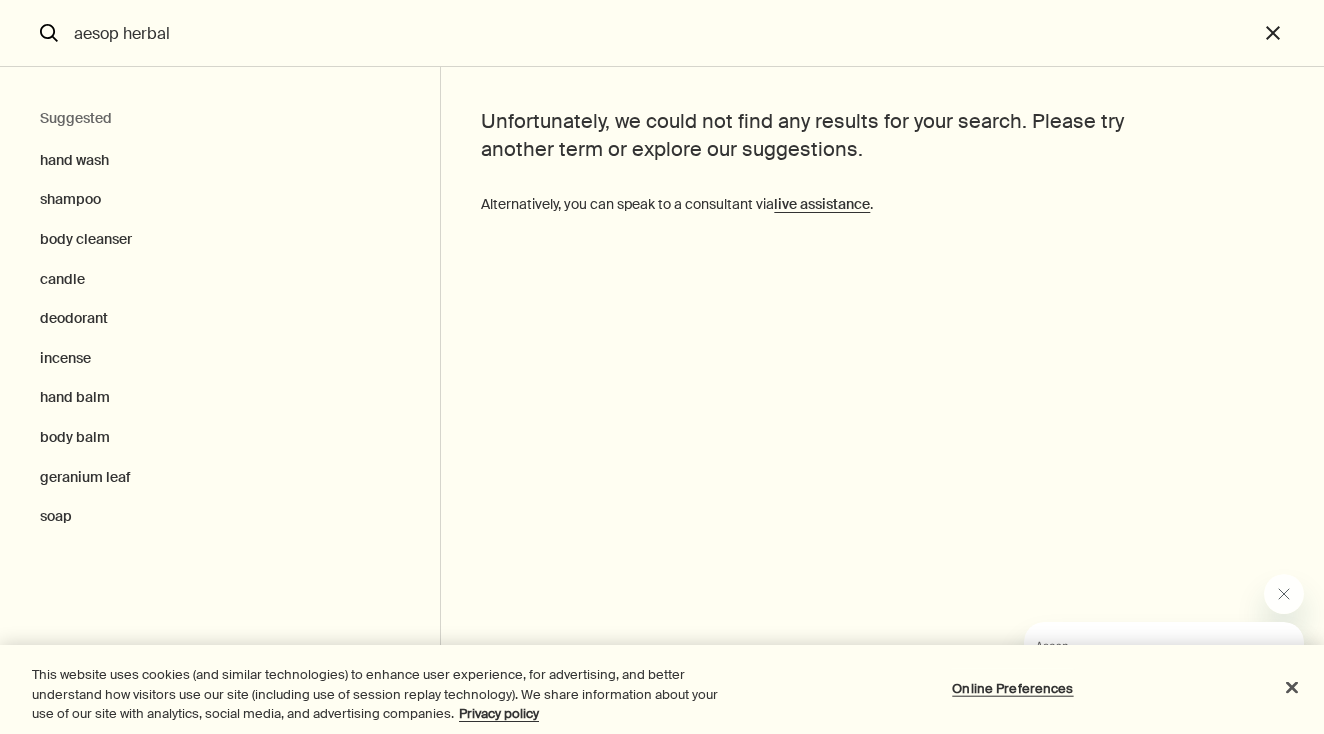 click on "aesop herbal" at bounding box center [662, 33] 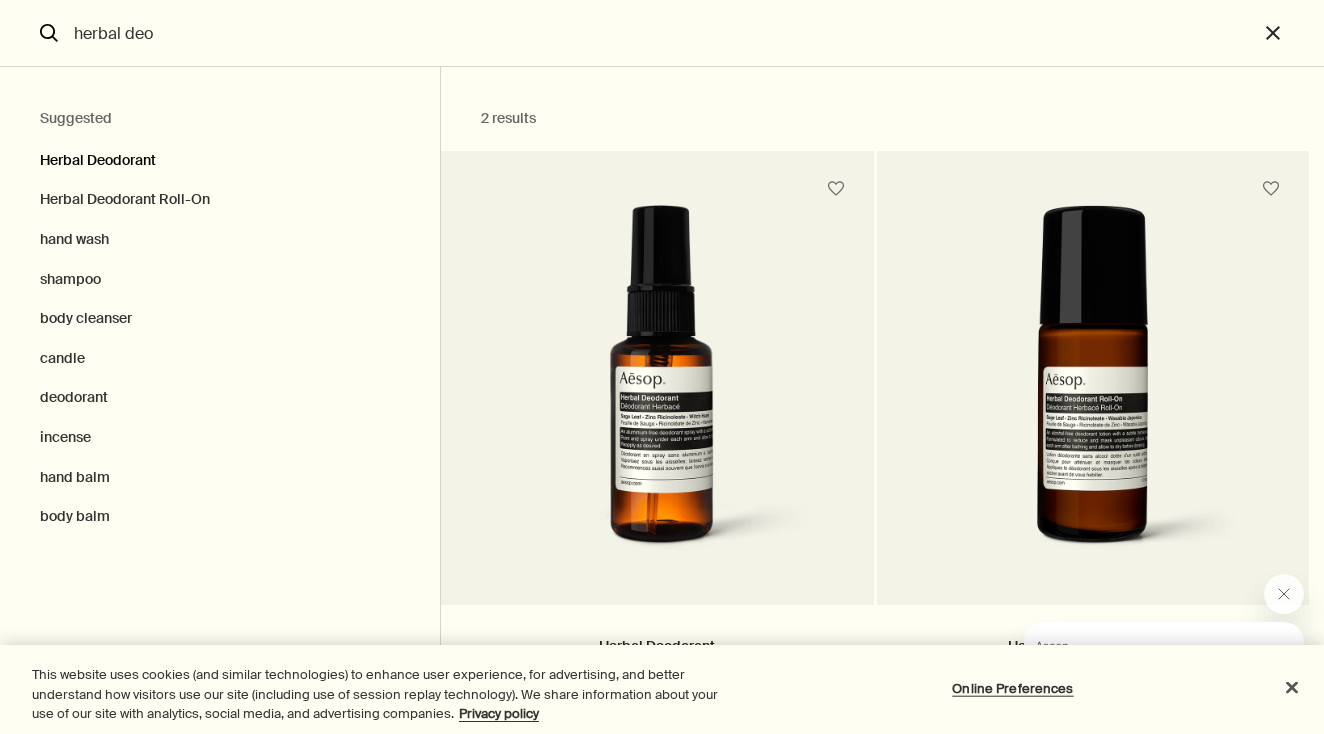 click on "Herbal Deodorant" at bounding box center [220, 156] 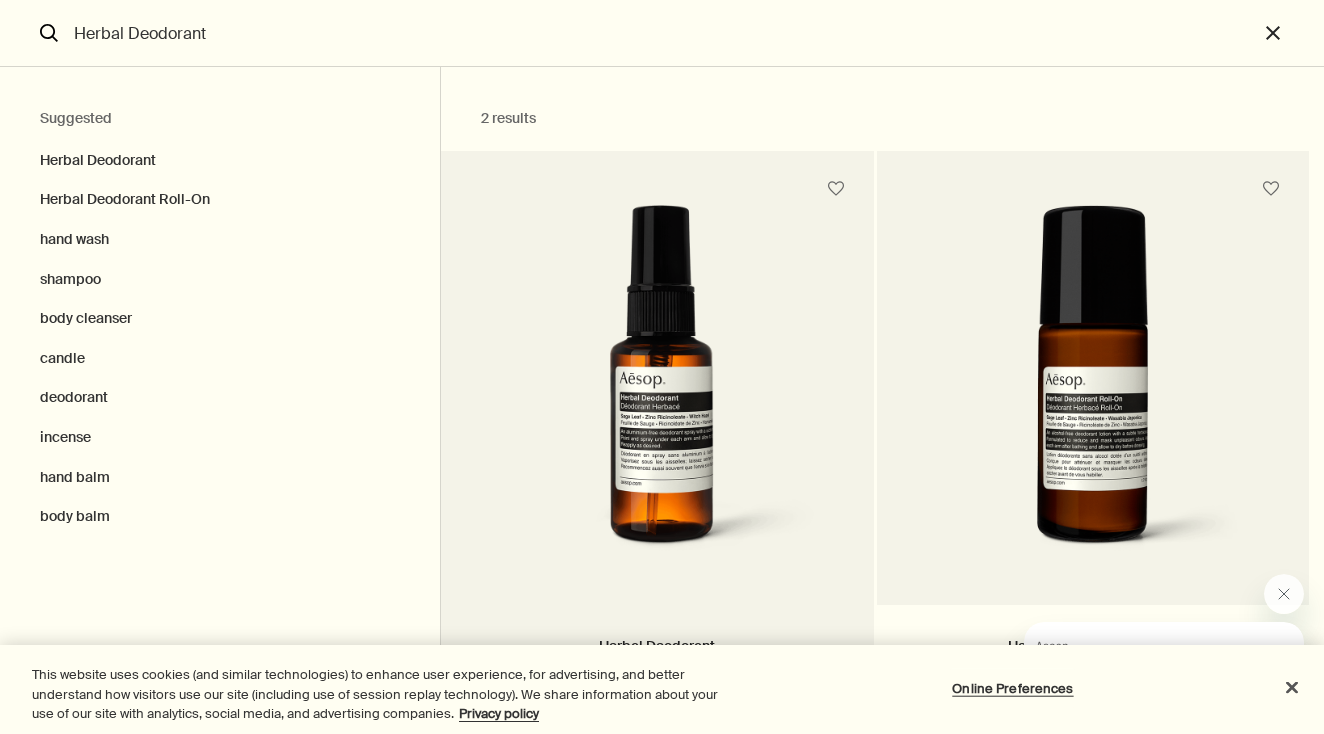 click at bounding box center (658, 390) 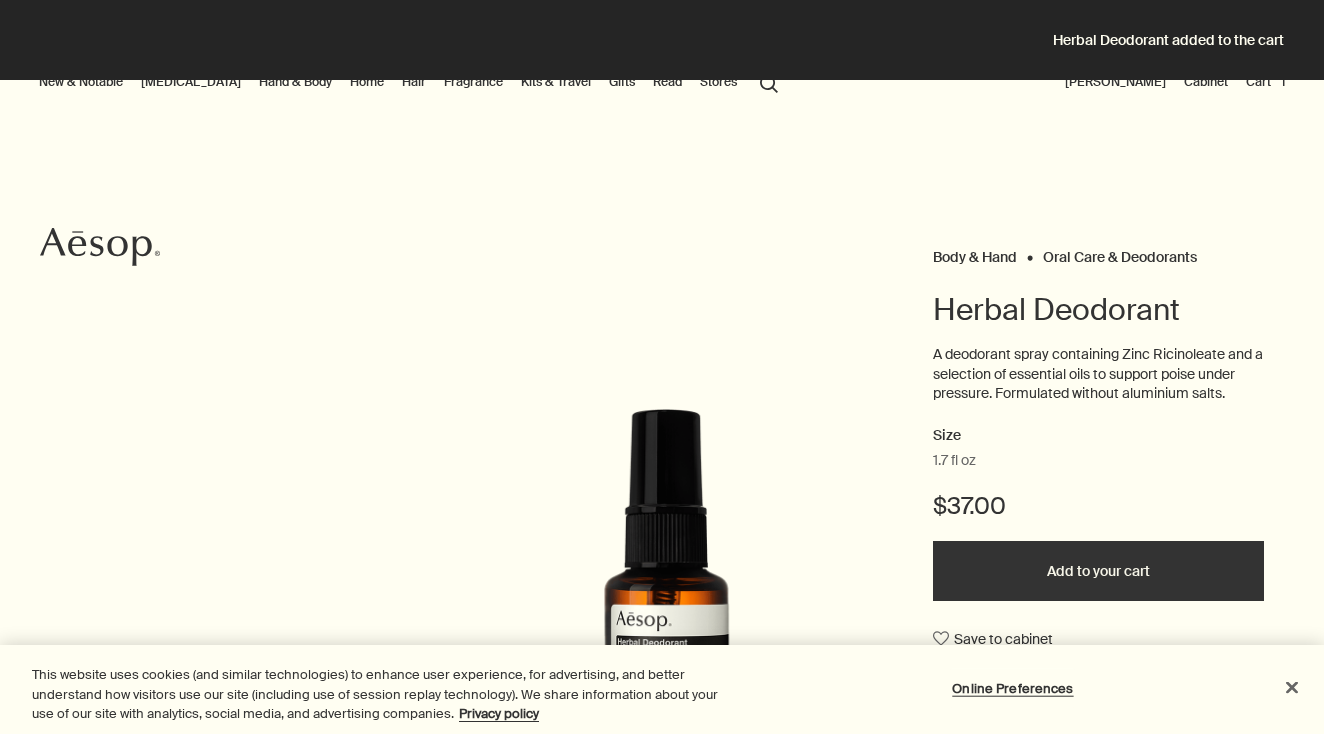 scroll, scrollTop: 0, scrollLeft: 0, axis: both 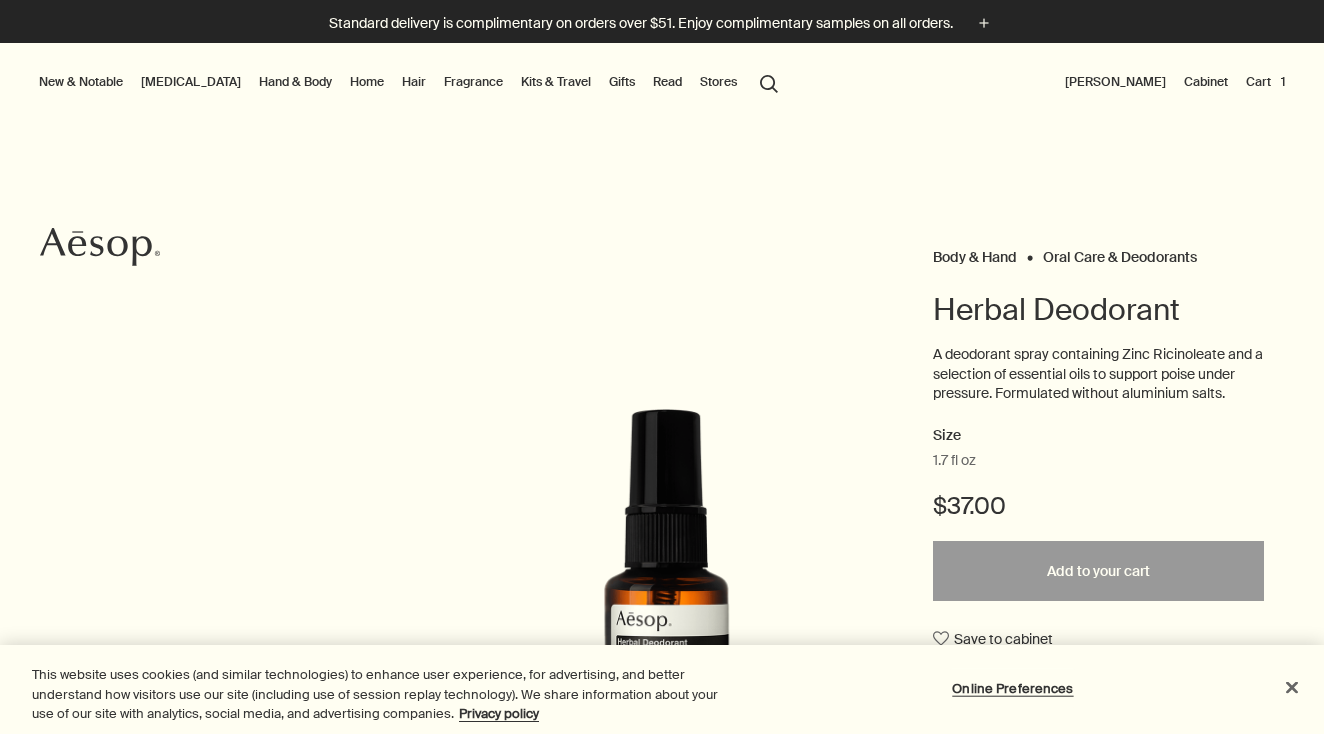 click at bounding box center [1292, 687] 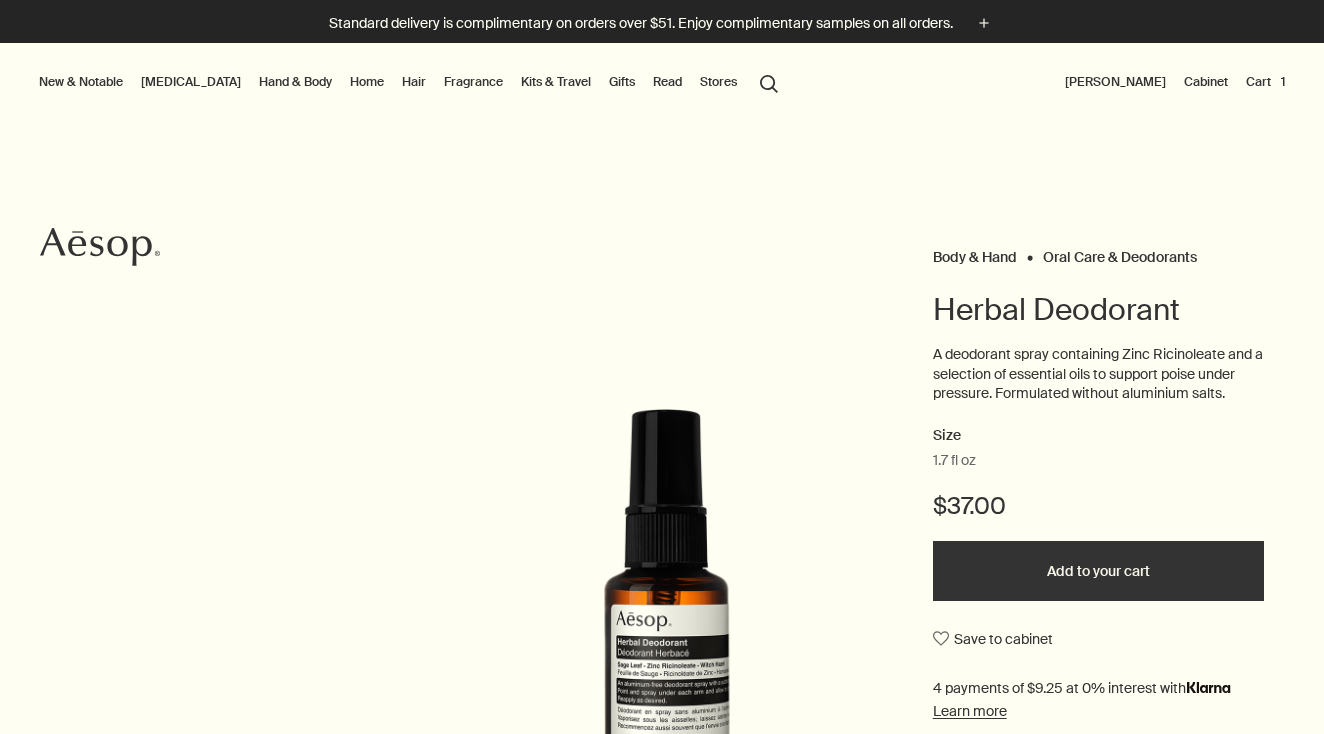 click on "Cart 1" at bounding box center [1265, 83] 